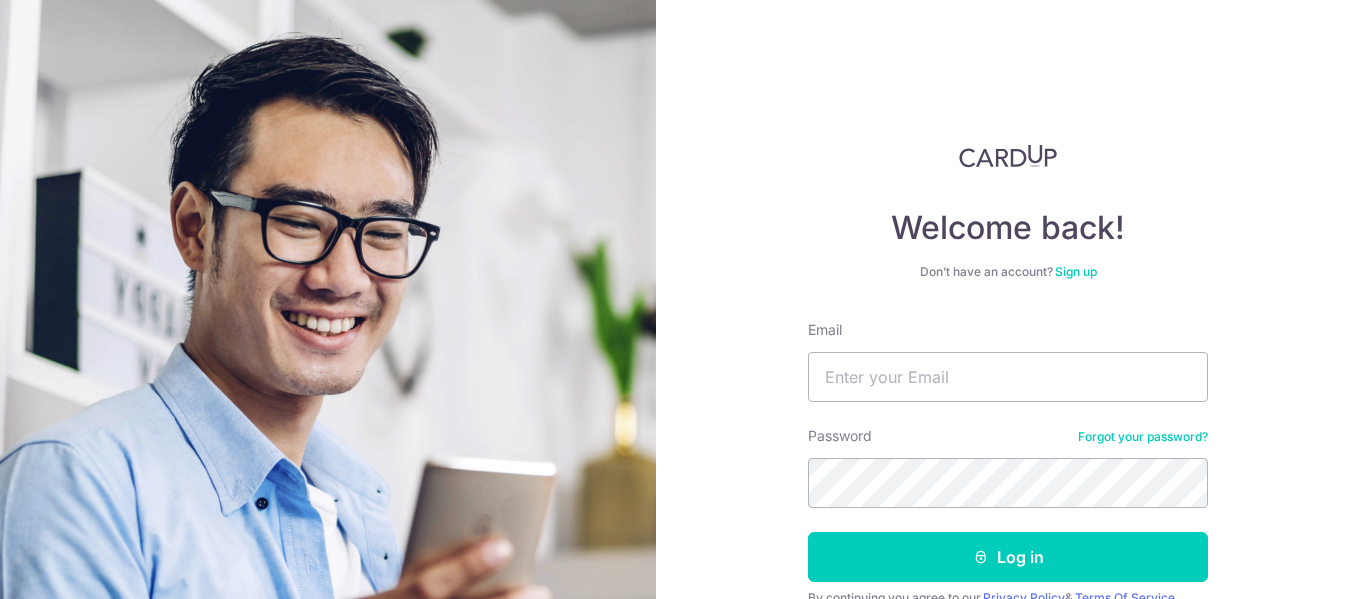 scroll, scrollTop: 0, scrollLeft: 0, axis: both 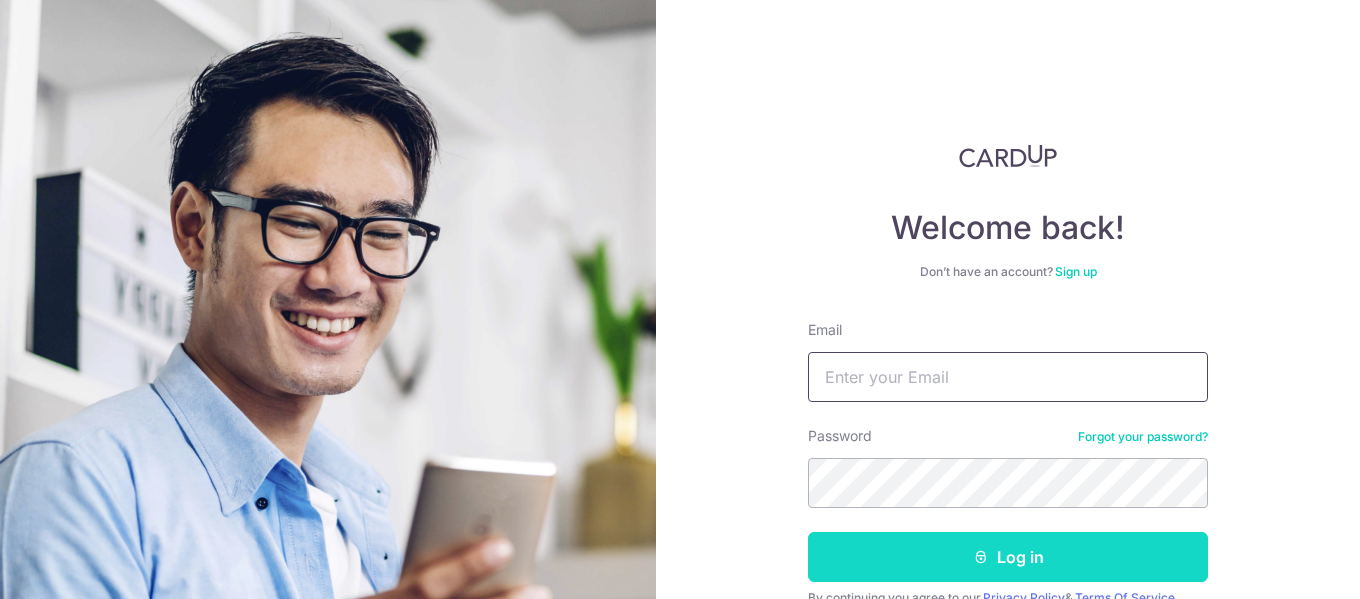 type on "[USERNAME]@[DOMAIN].com" 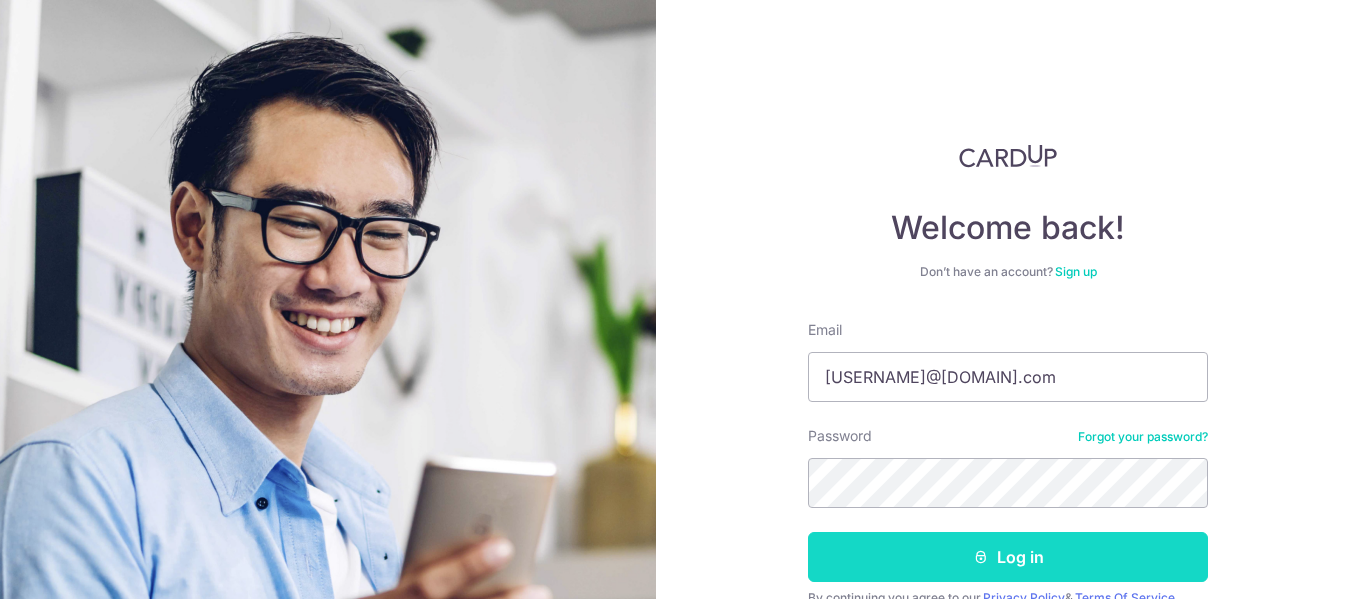 click on "Log in" at bounding box center (1008, 557) 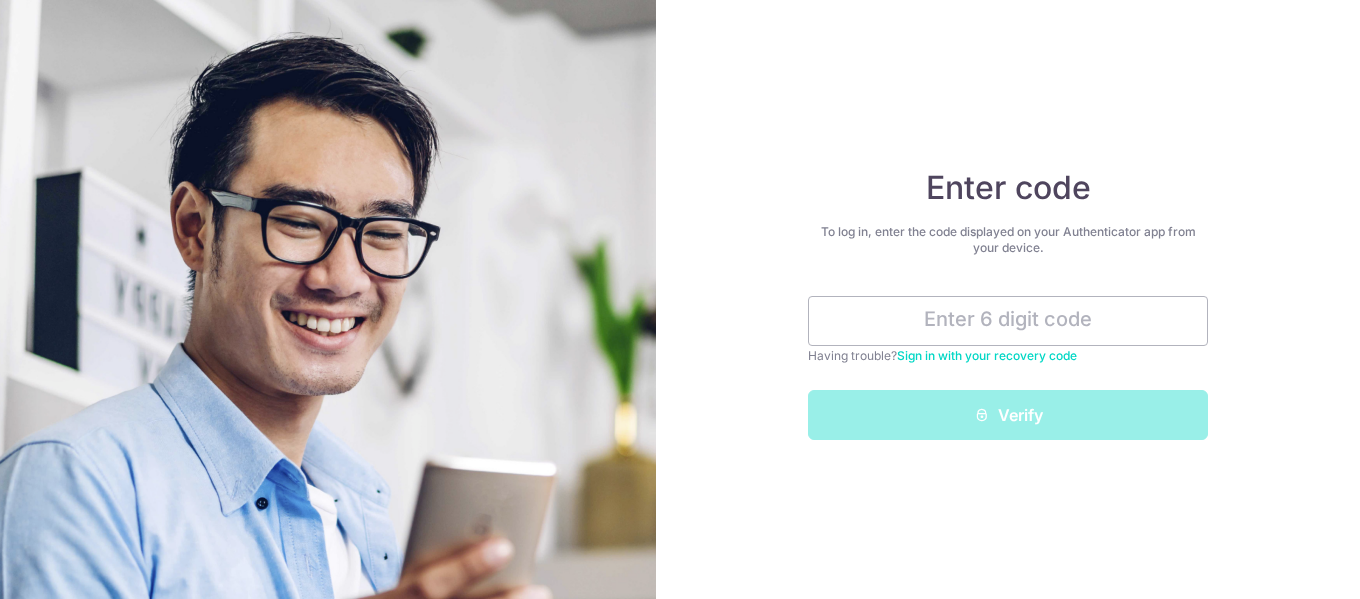scroll, scrollTop: 0, scrollLeft: 0, axis: both 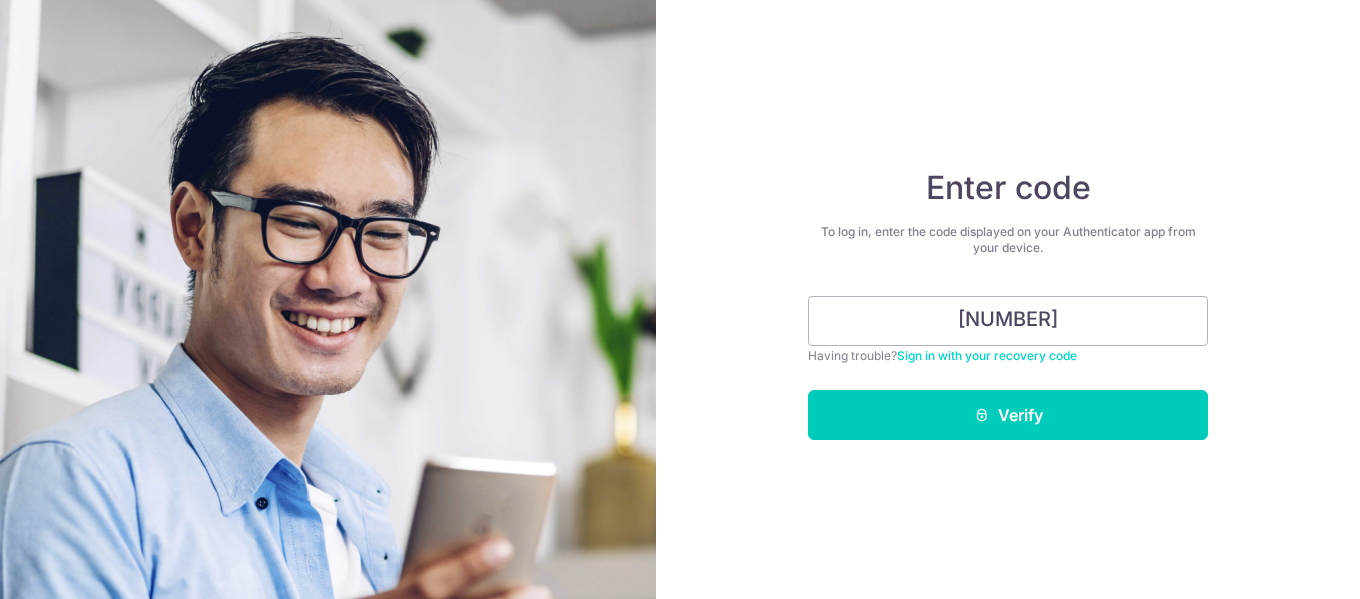 type on "[NUMBER]" 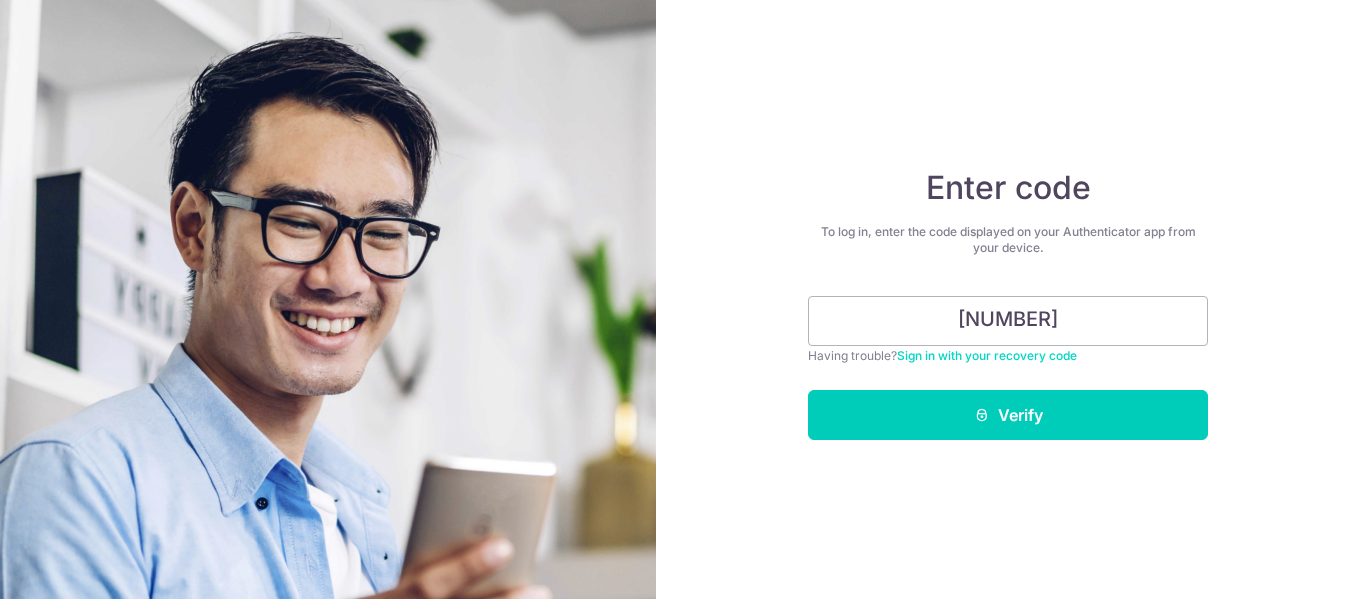 click on "Verify" at bounding box center (1008, 415) 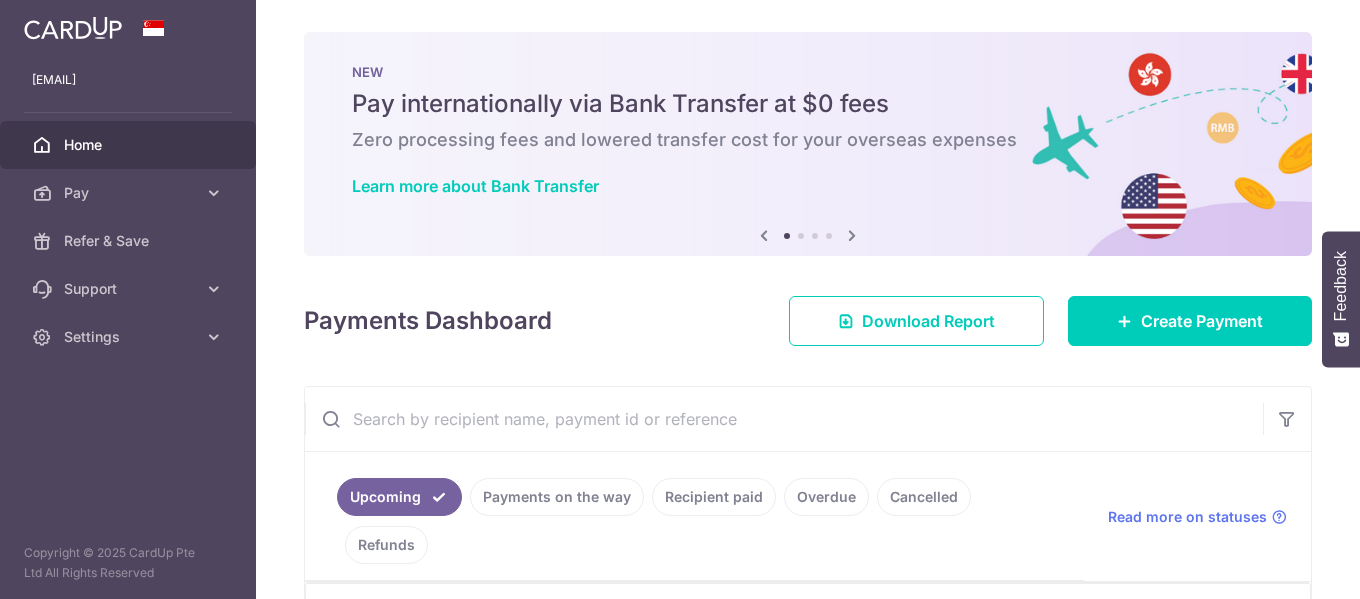 scroll, scrollTop: 0, scrollLeft: 0, axis: both 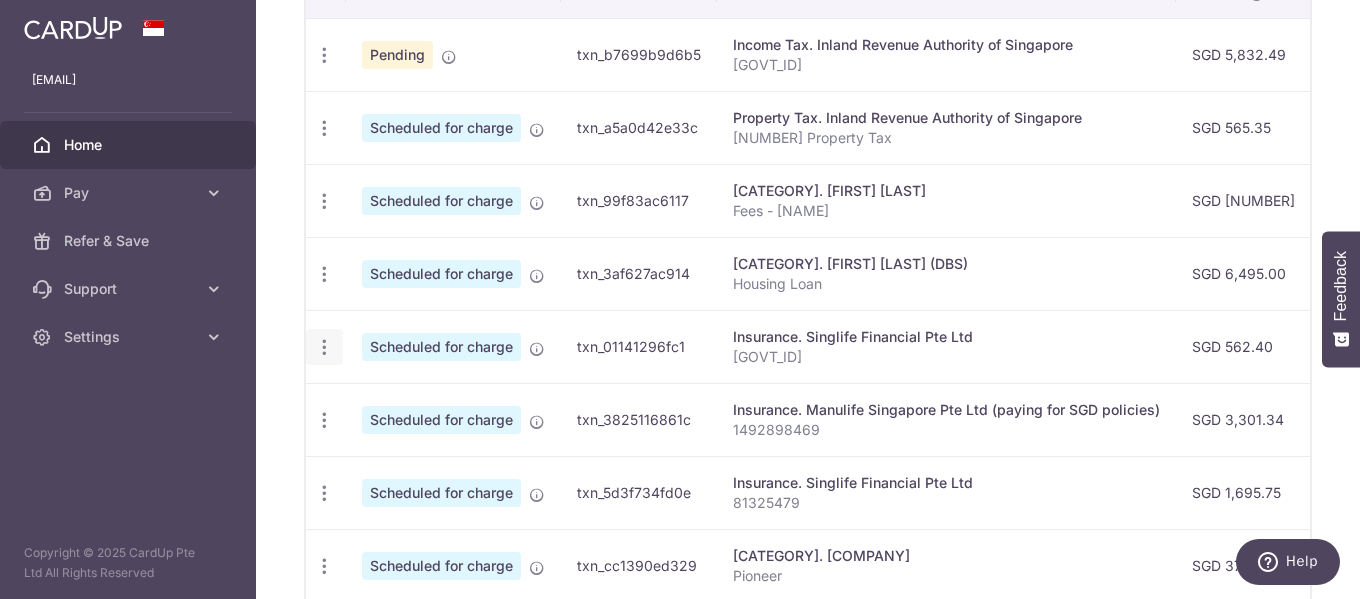 click at bounding box center [324, 55] 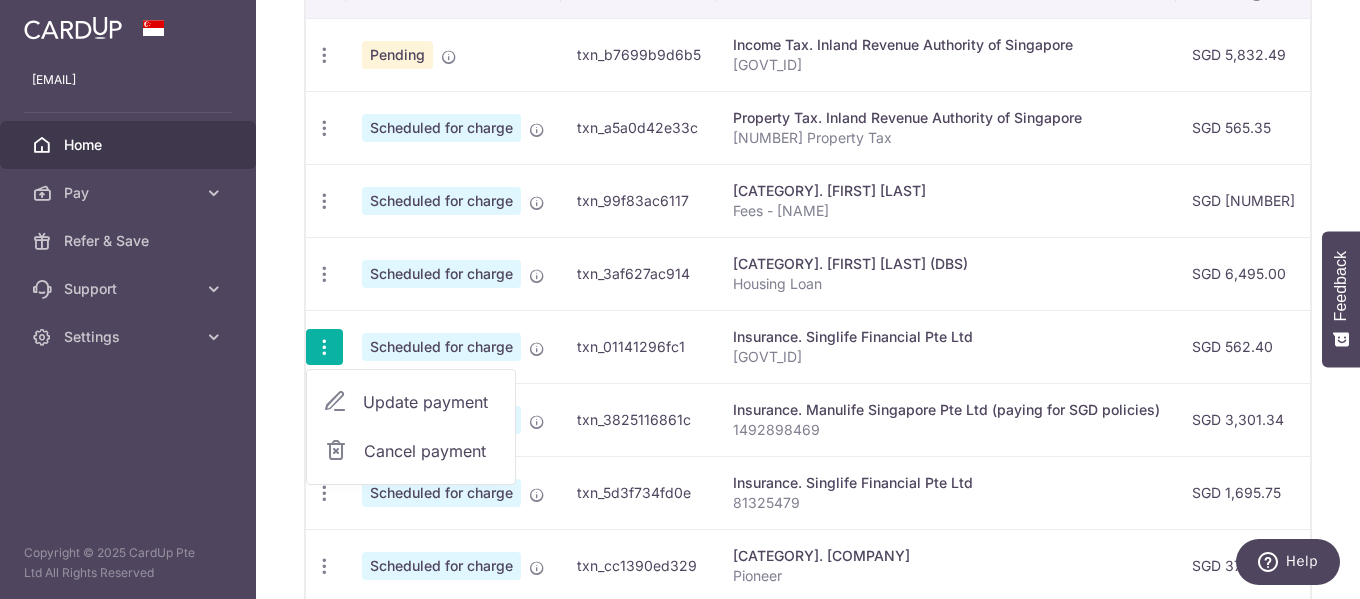 click on "Update payment" at bounding box center (431, 402) 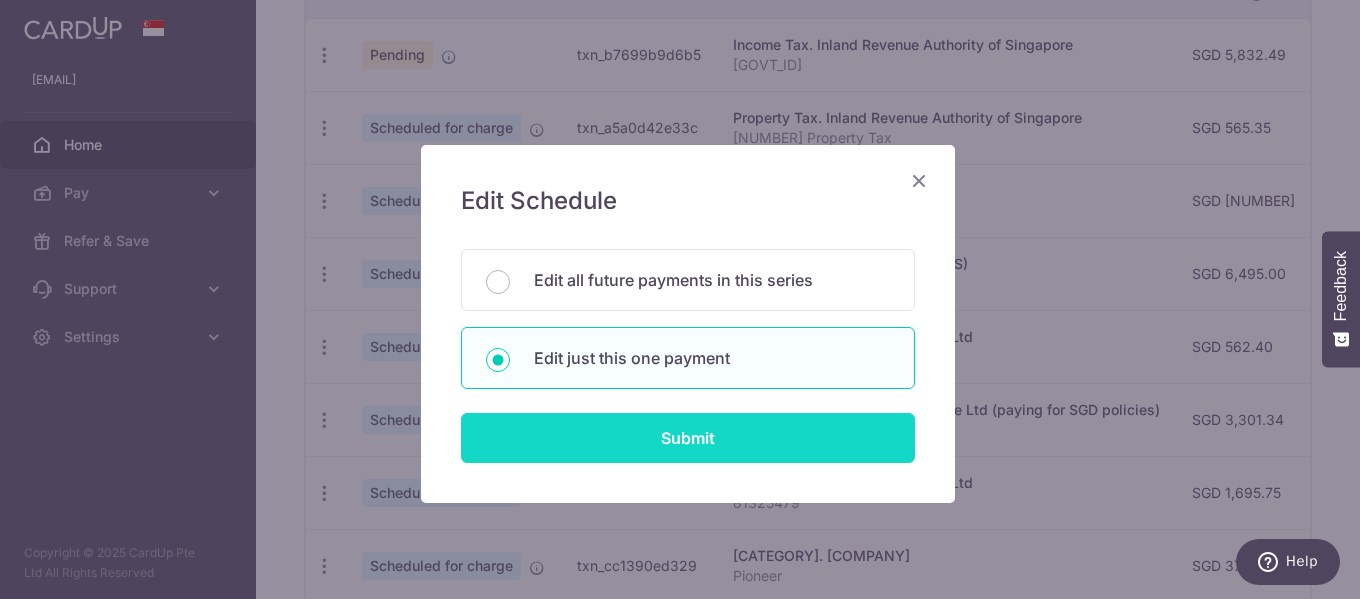 click on "Submit" at bounding box center [688, 438] 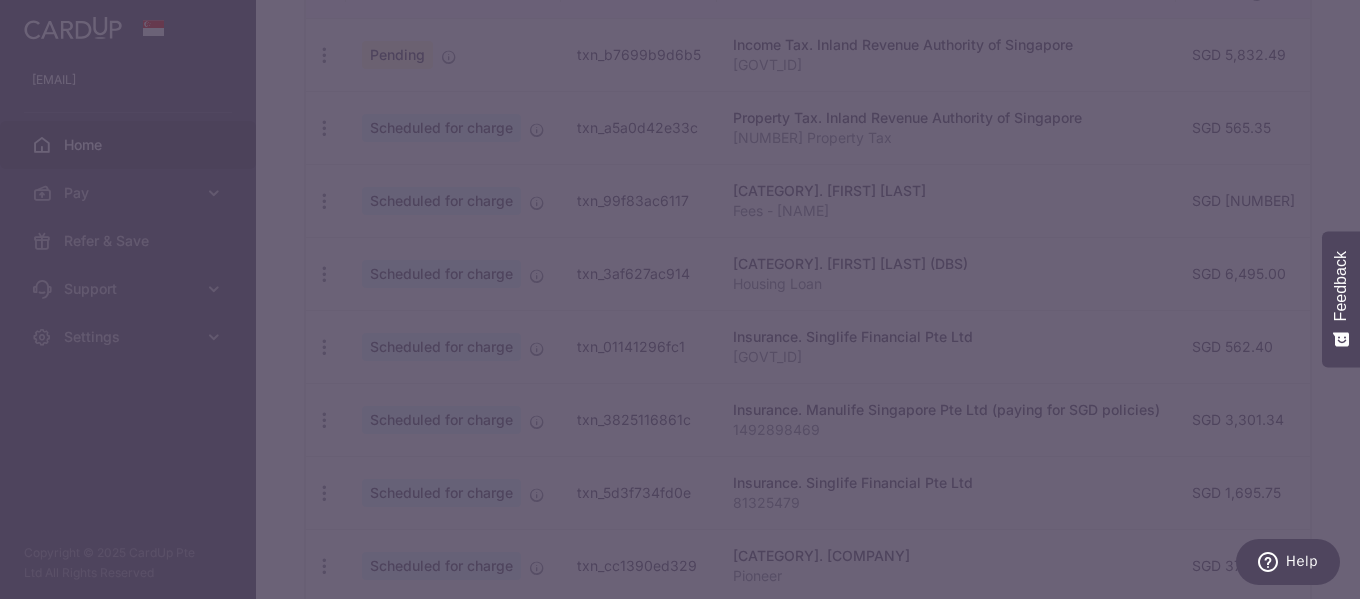type on "REC185" 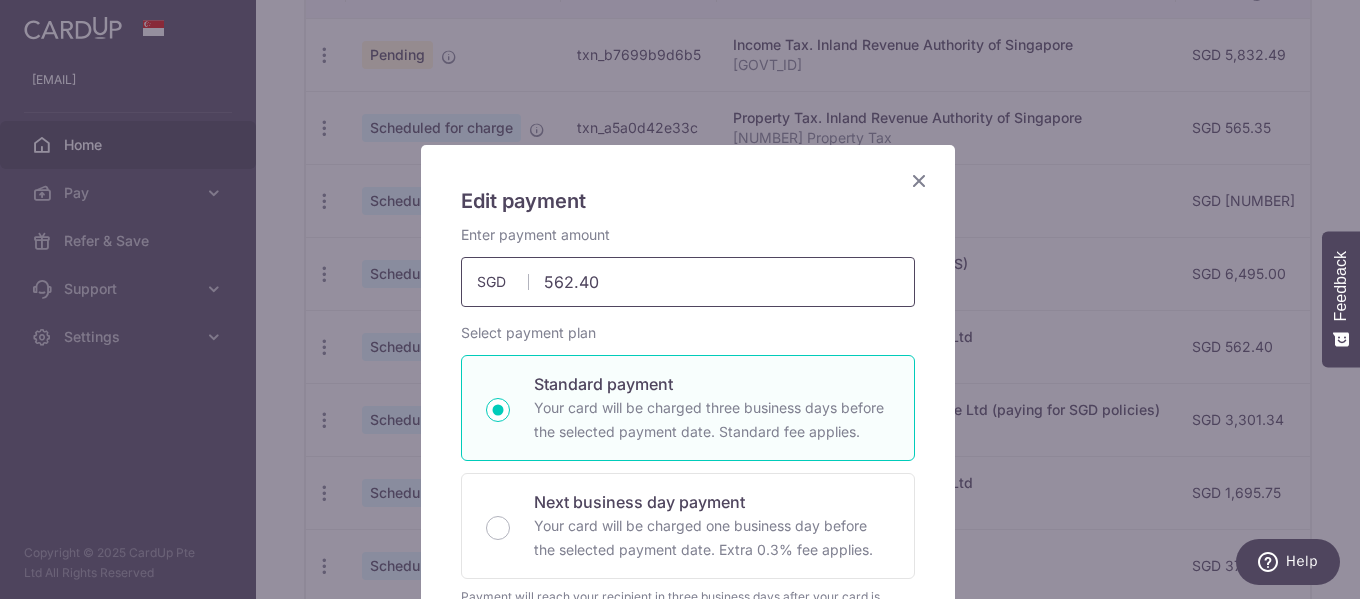 drag, startPoint x: 609, startPoint y: 289, endPoint x: 417, endPoint y: 282, distance: 192.12756 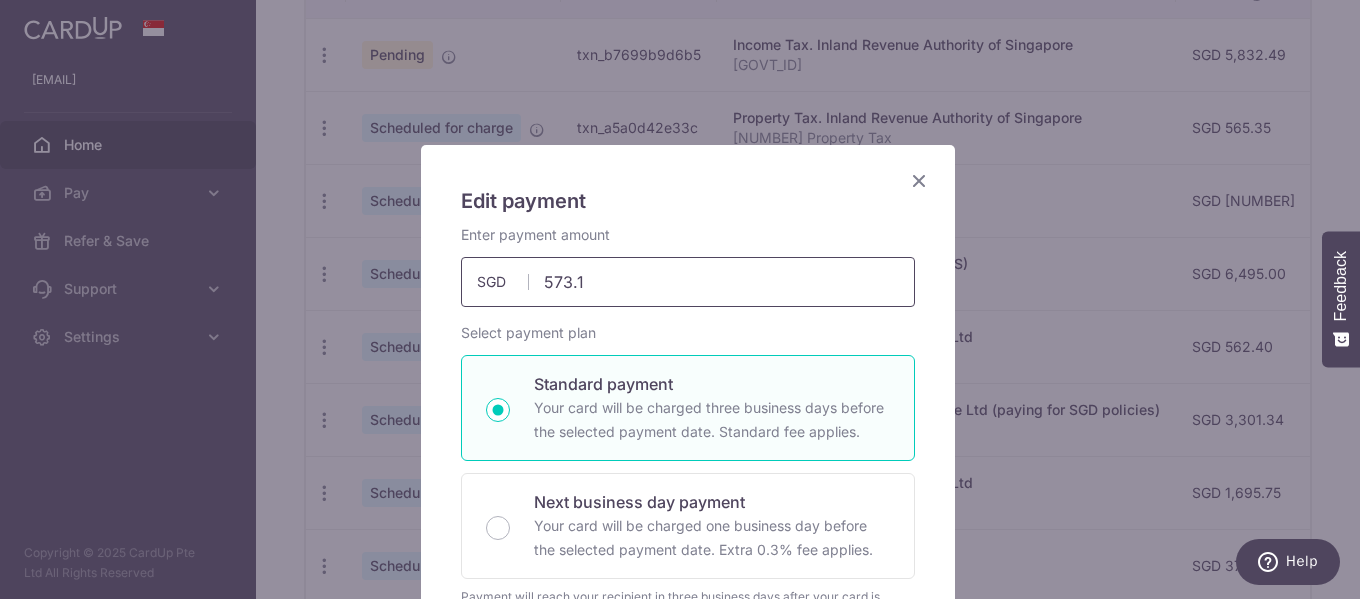 type on "573.17" 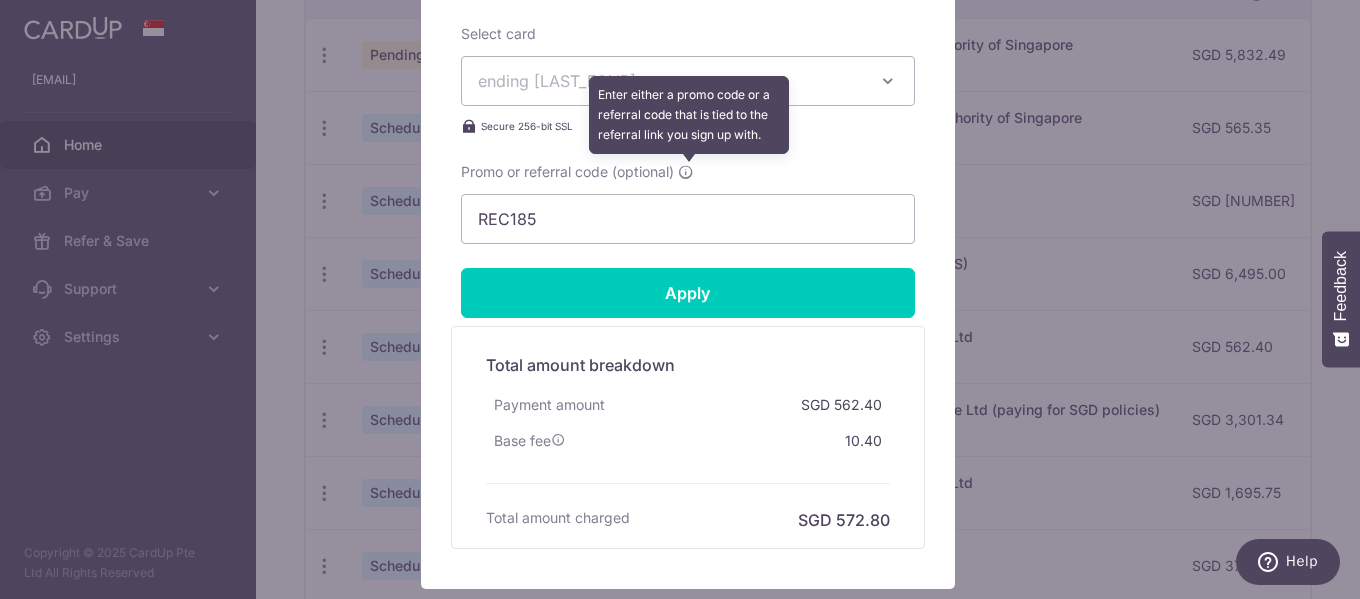 scroll, scrollTop: 900, scrollLeft: 0, axis: vertical 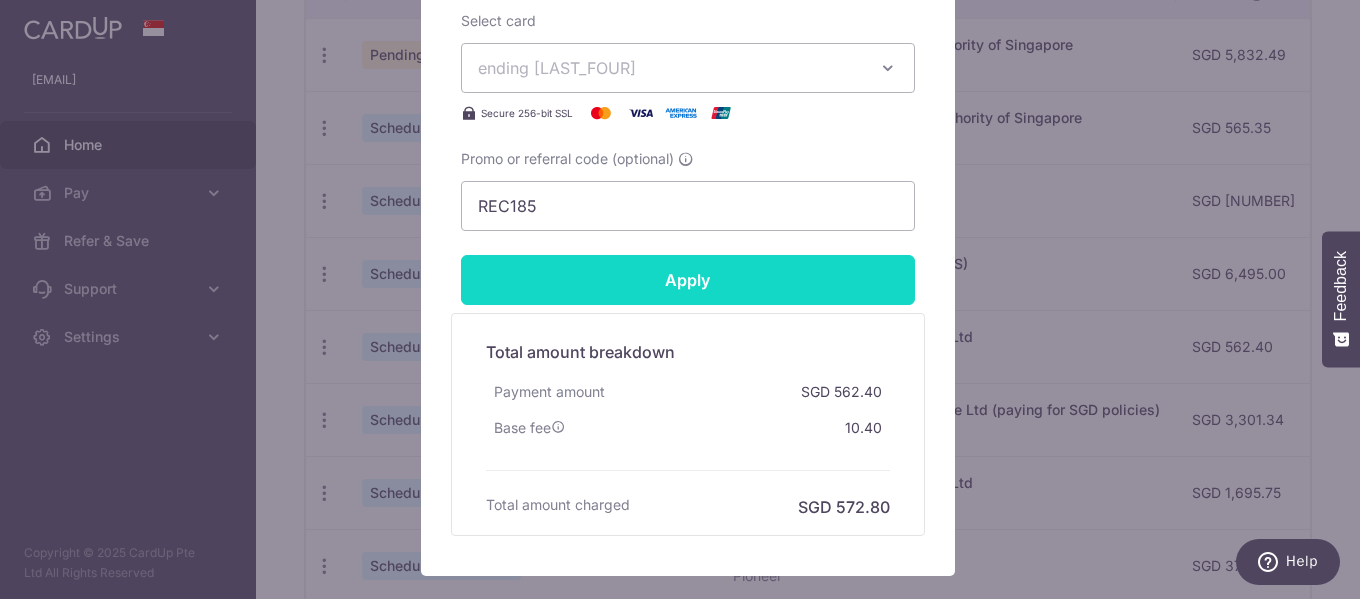 click on "Apply" at bounding box center (688, 280) 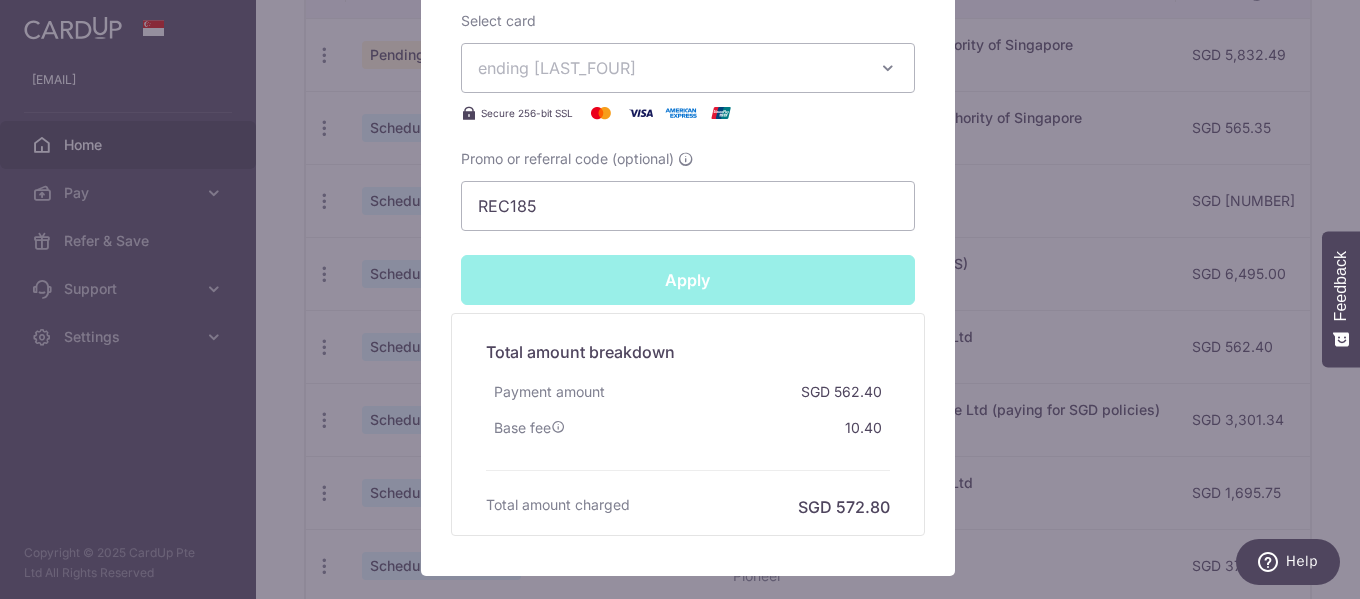 type on "Successfully Applied" 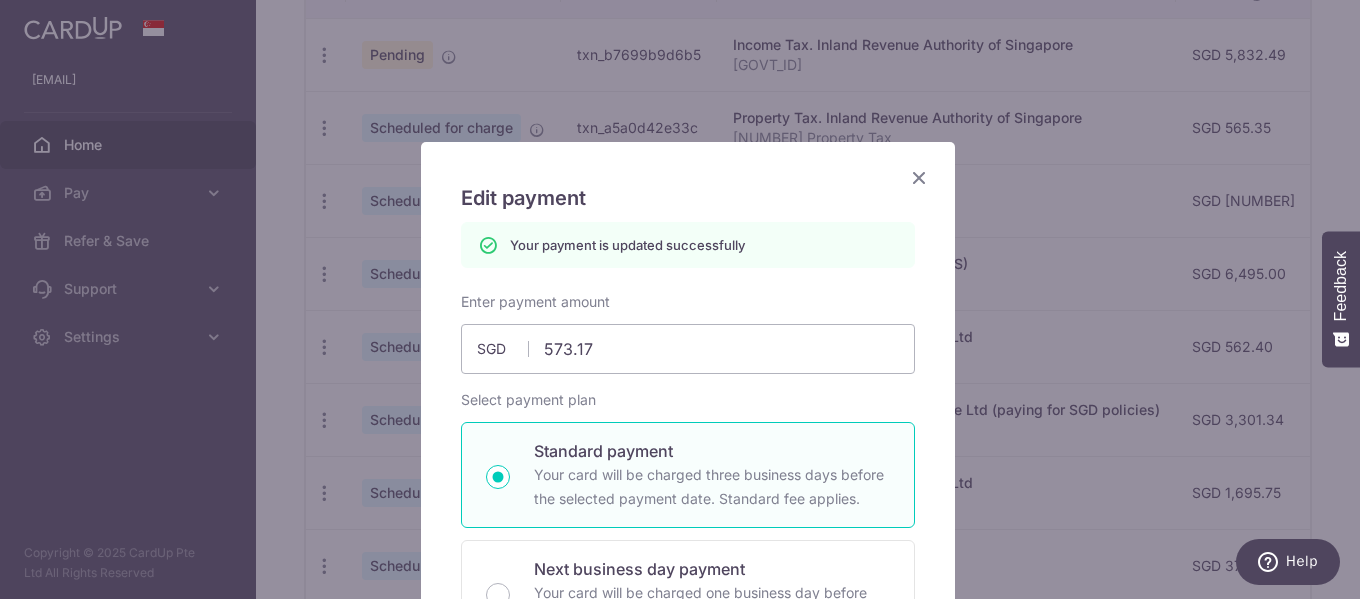 scroll, scrollTop: 0, scrollLeft: 0, axis: both 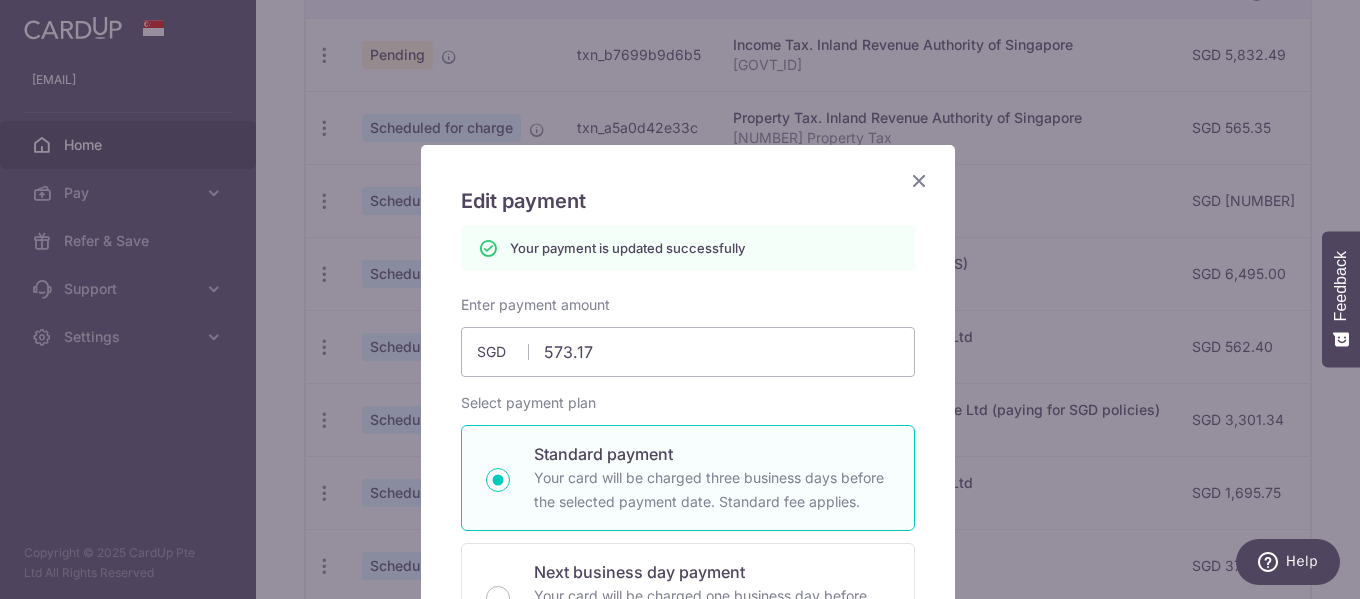 click at bounding box center (919, 180) 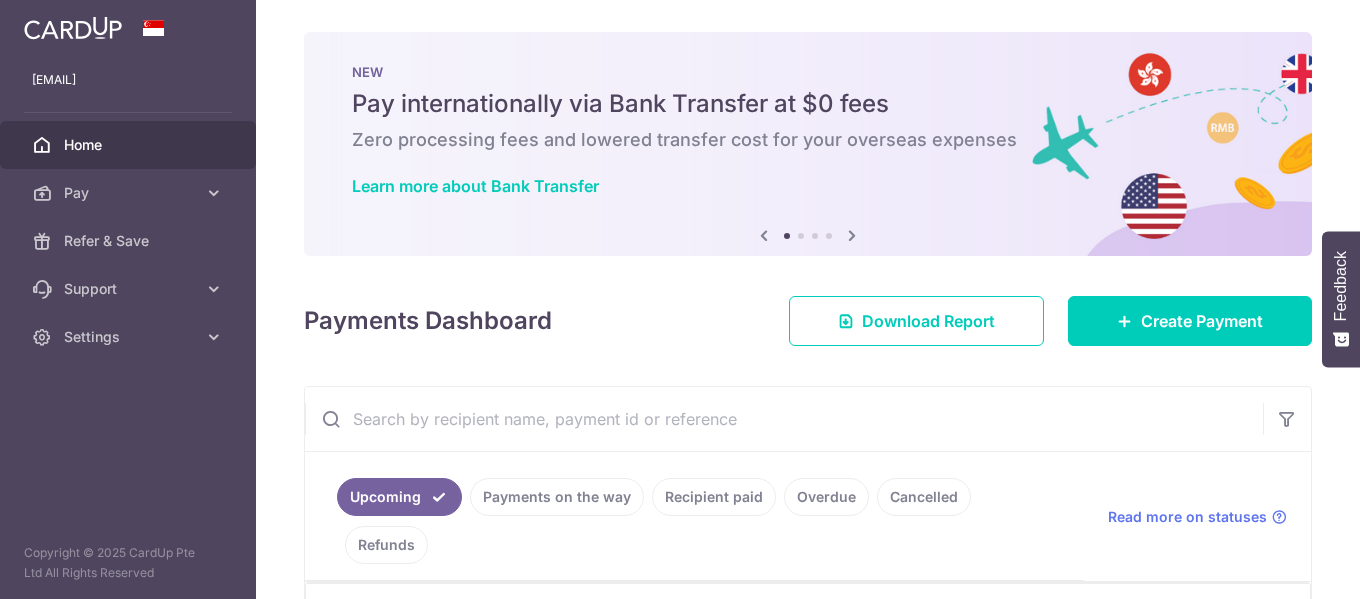 scroll, scrollTop: 0, scrollLeft: 0, axis: both 